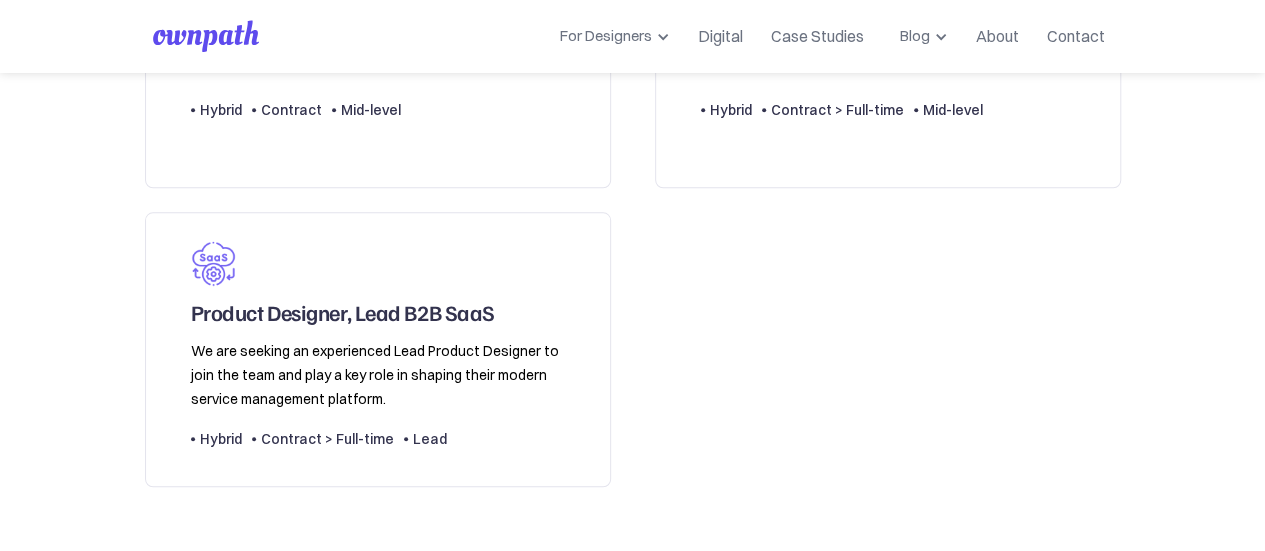 scroll, scrollTop: 839, scrollLeft: 0, axis: vertical 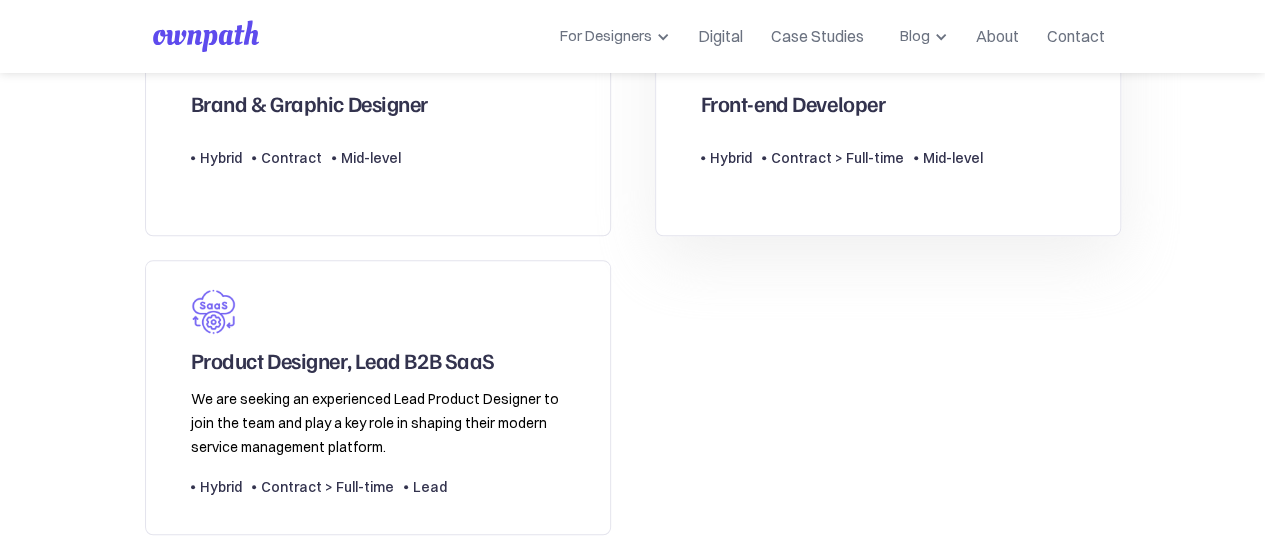 click on "Front-end Developer" at bounding box center (842, 70) 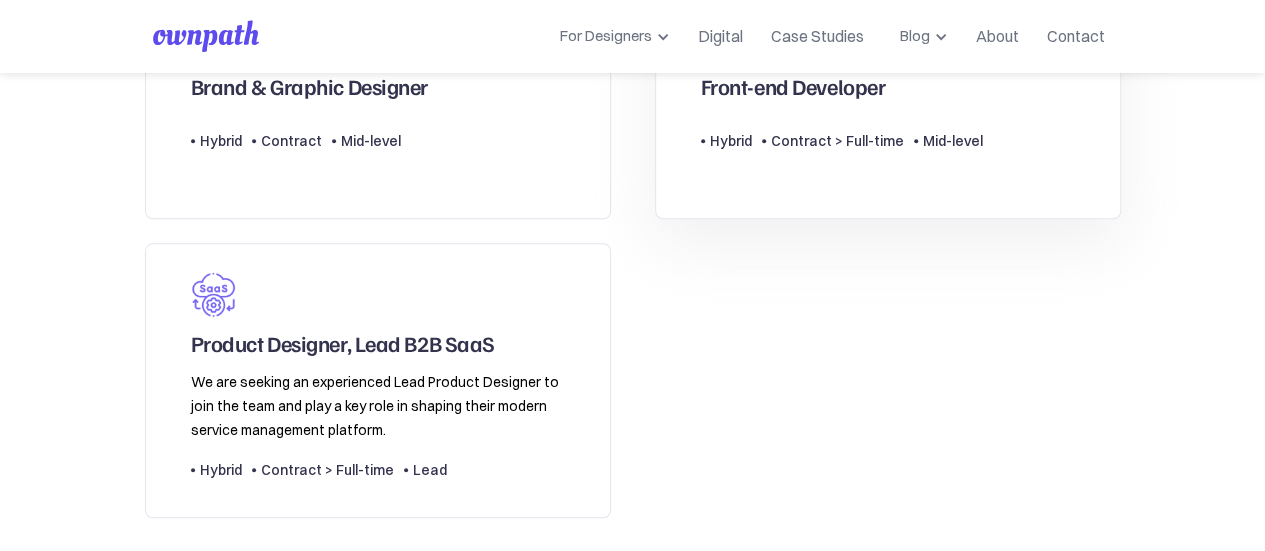 scroll, scrollTop: 854, scrollLeft: 0, axis: vertical 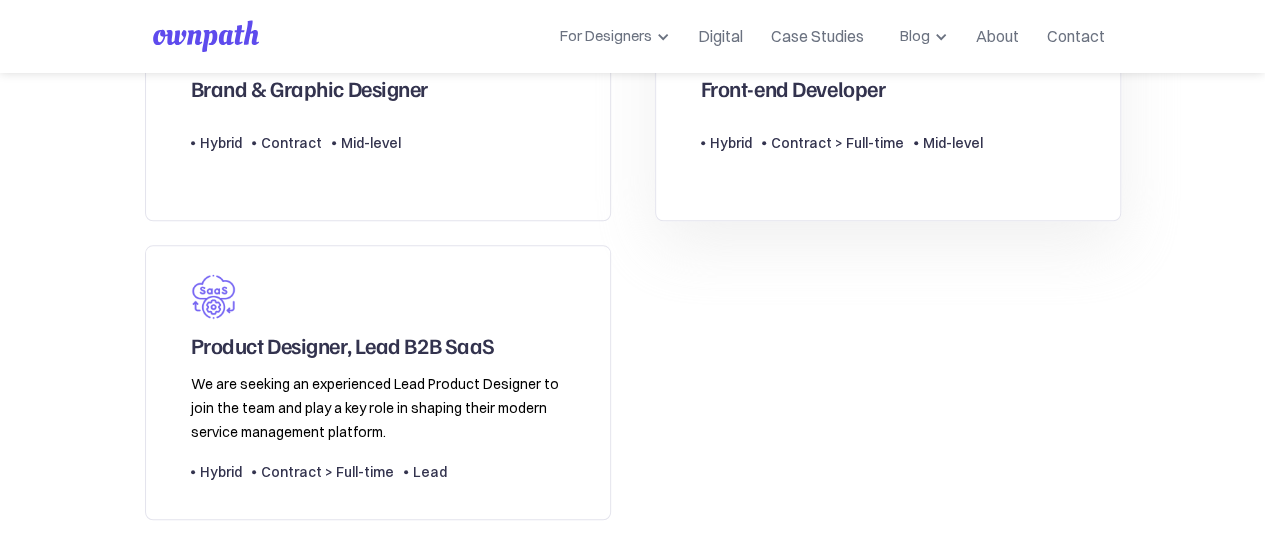 click on "Mid-level" at bounding box center (953, 143) 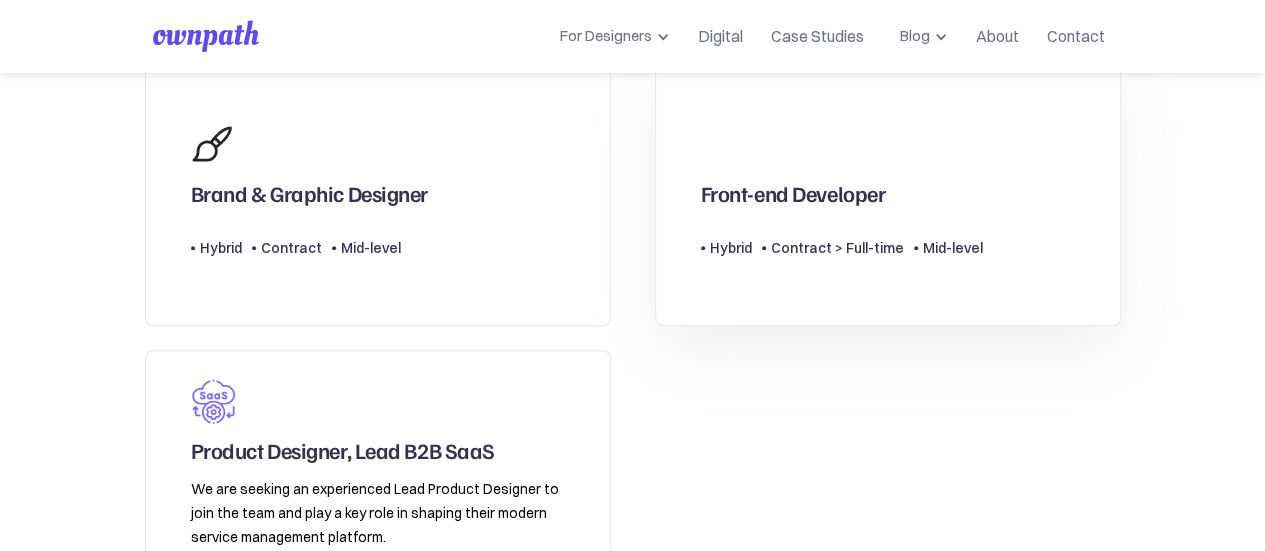 scroll, scrollTop: 748, scrollLeft: 0, axis: vertical 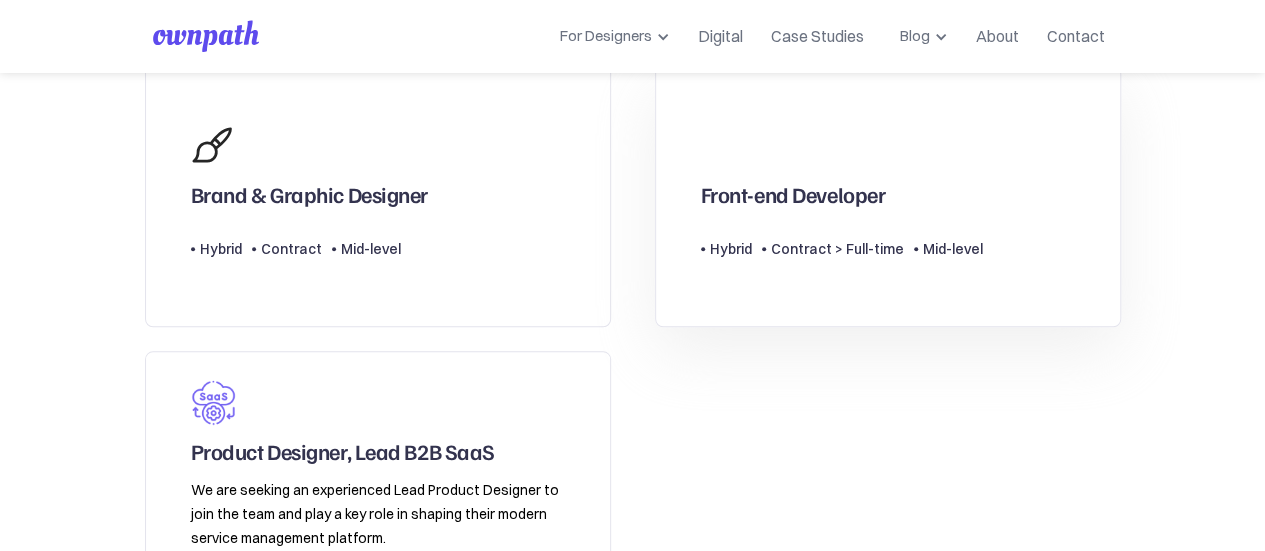 click on "Front-end Developer Type Level Hybrid Contract > Full-time Mid-level" at bounding box center [888, 196] 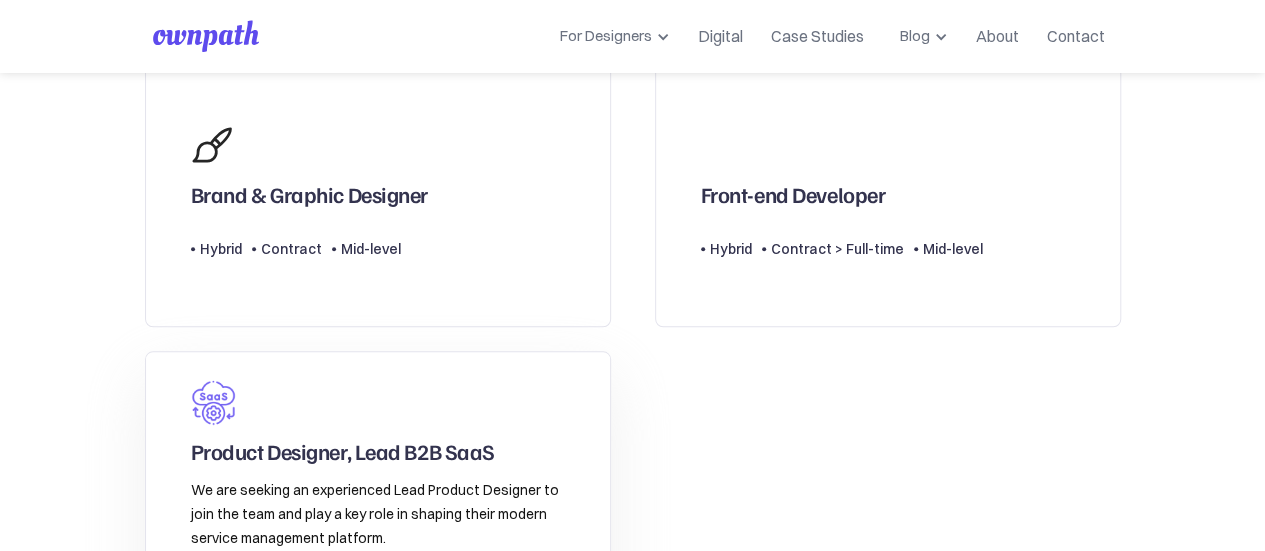 click on "Product Designer, Lead B2B SaaS We are seeking an experienced Lead Product Designer to join the team and play a key role in shaping their modern service management platform. Type Level Hybrid Contract > Full-time Lead" at bounding box center (378, 489) 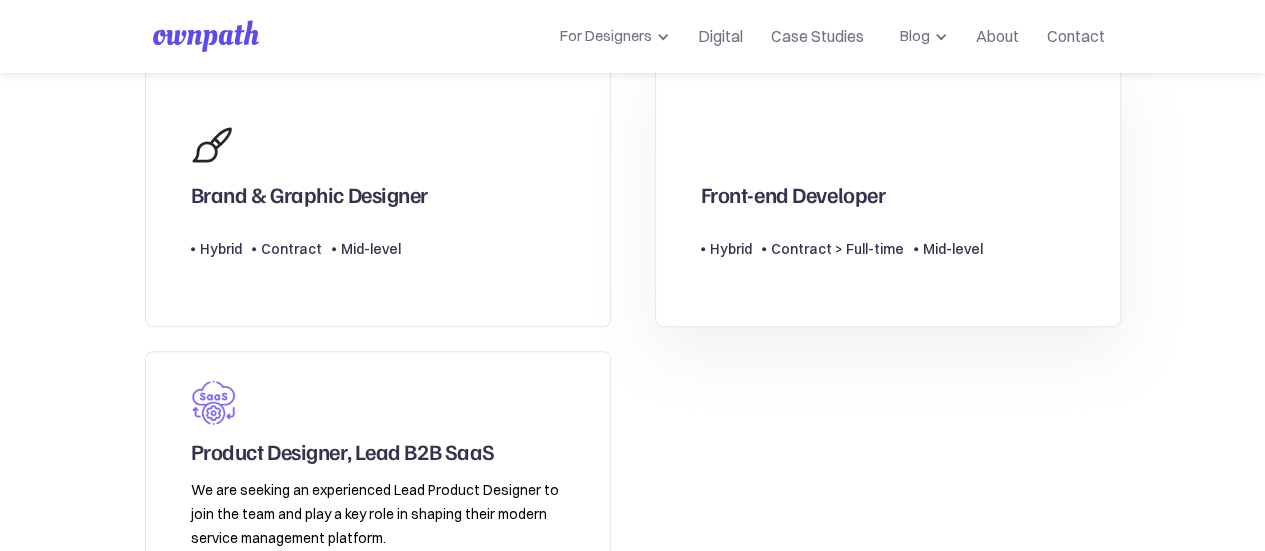 drag, startPoint x: 772, startPoint y: 192, endPoint x: 252, endPoint y: 311, distance: 533.44257 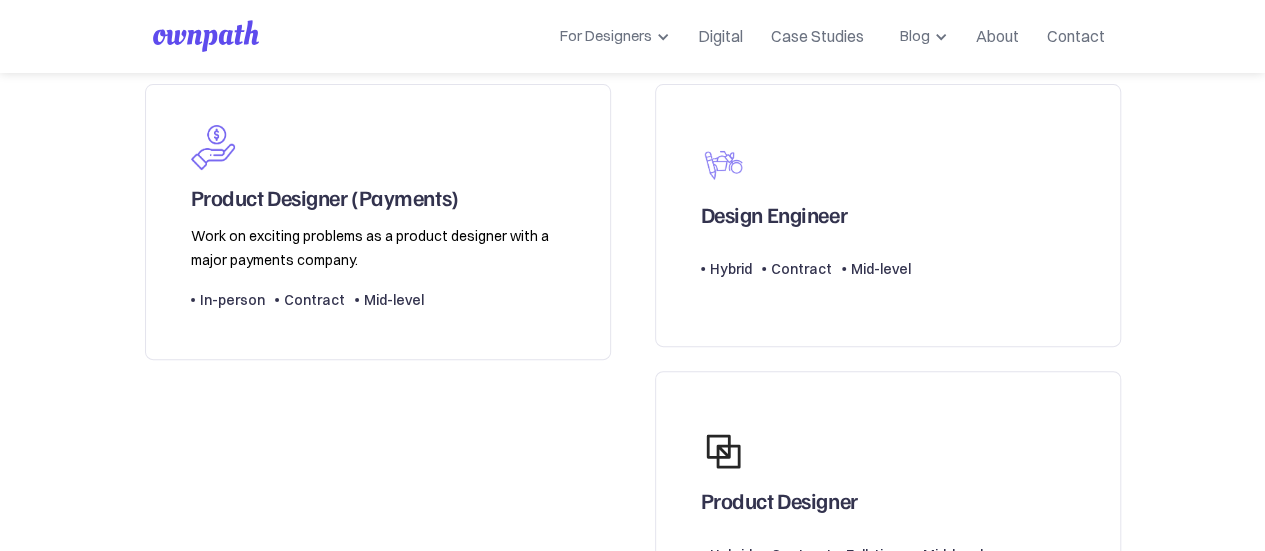 scroll, scrollTop: 0, scrollLeft: 0, axis: both 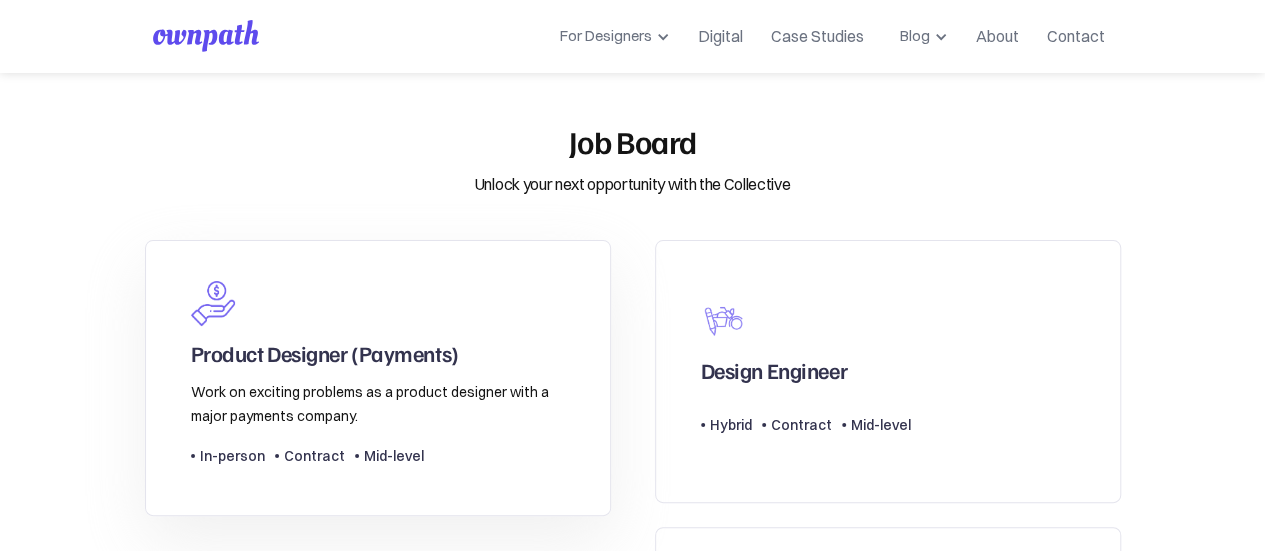 click on "Product Designer (Payments)" at bounding box center (378, 320) 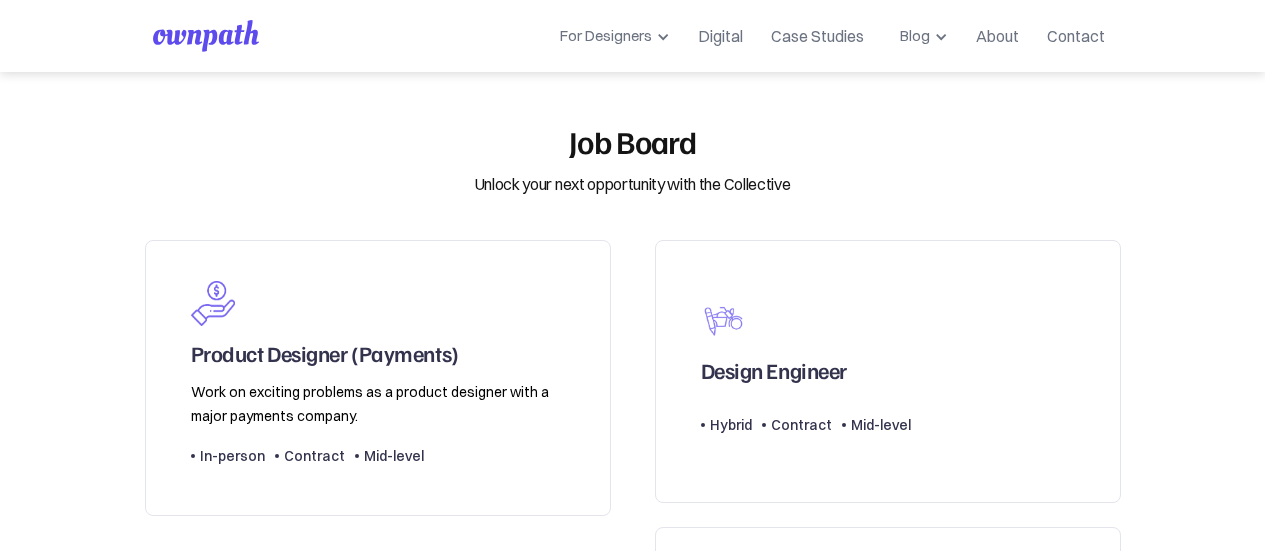 scroll, scrollTop: 0, scrollLeft: 0, axis: both 